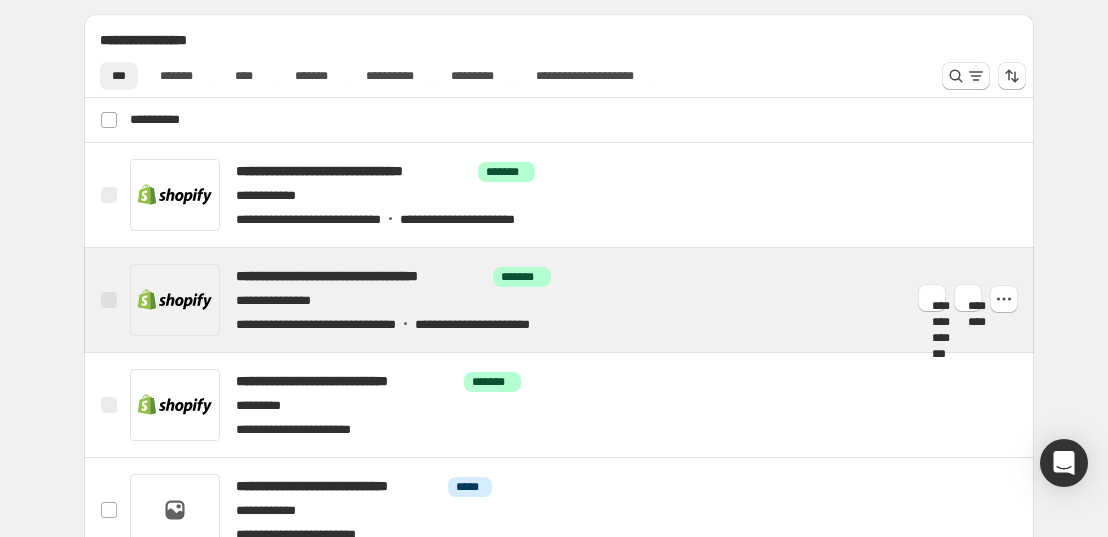scroll, scrollTop: 833, scrollLeft: 0, axis: vertical 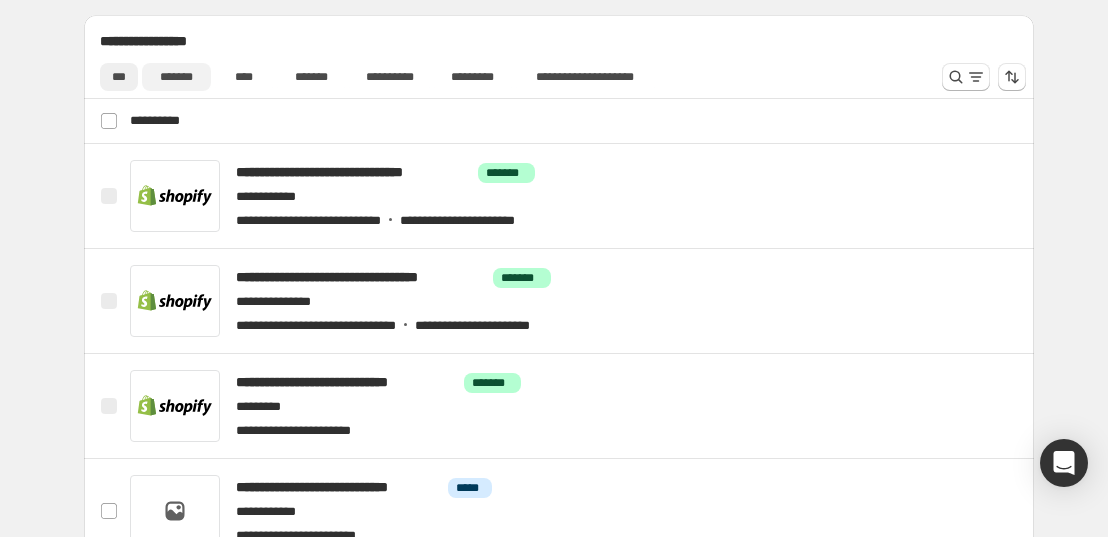 click on "*******" at bounding box center [176, 77] 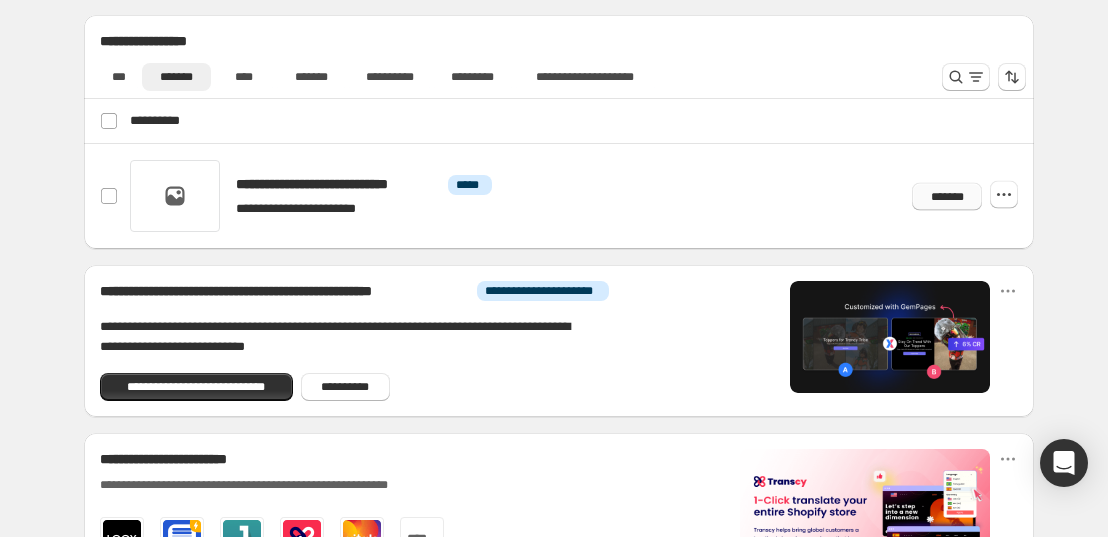 click on "*******" at bounding box center [947, 196] 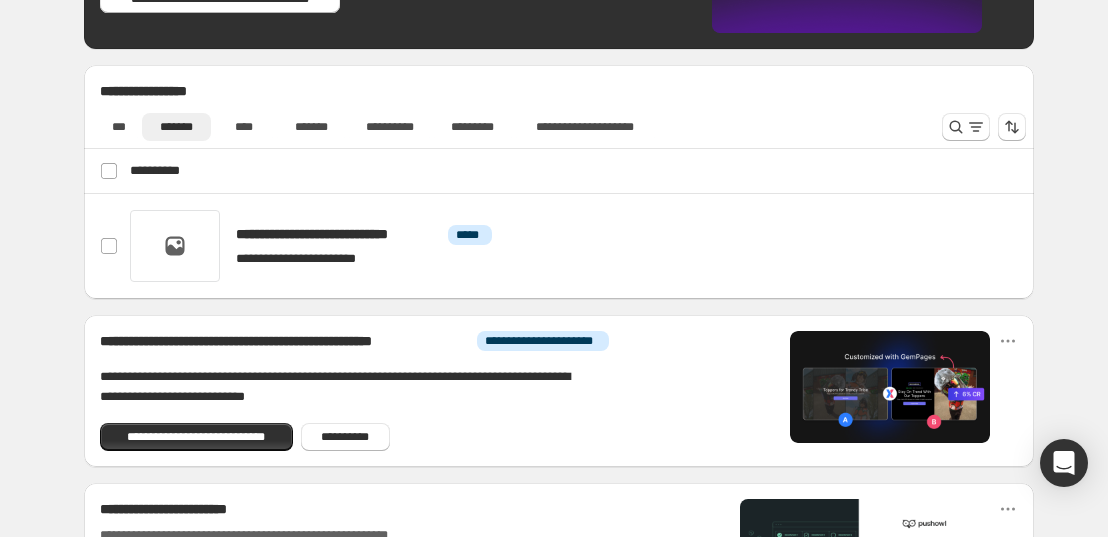 scroll, scrollTop: 782, scrollLeft: 0, axis: vertical 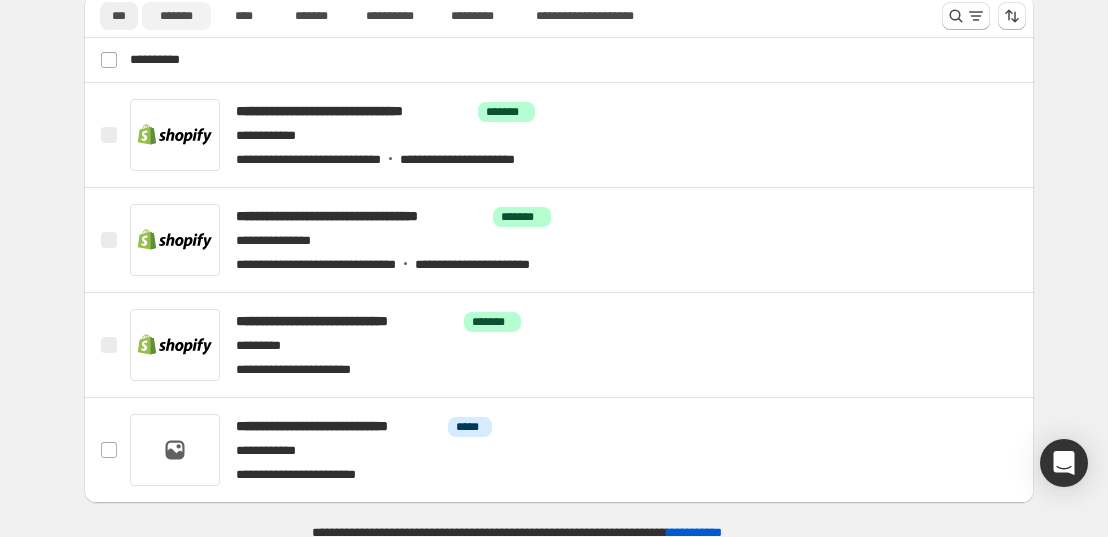 click on "*******" at bounding box center (176, 16) 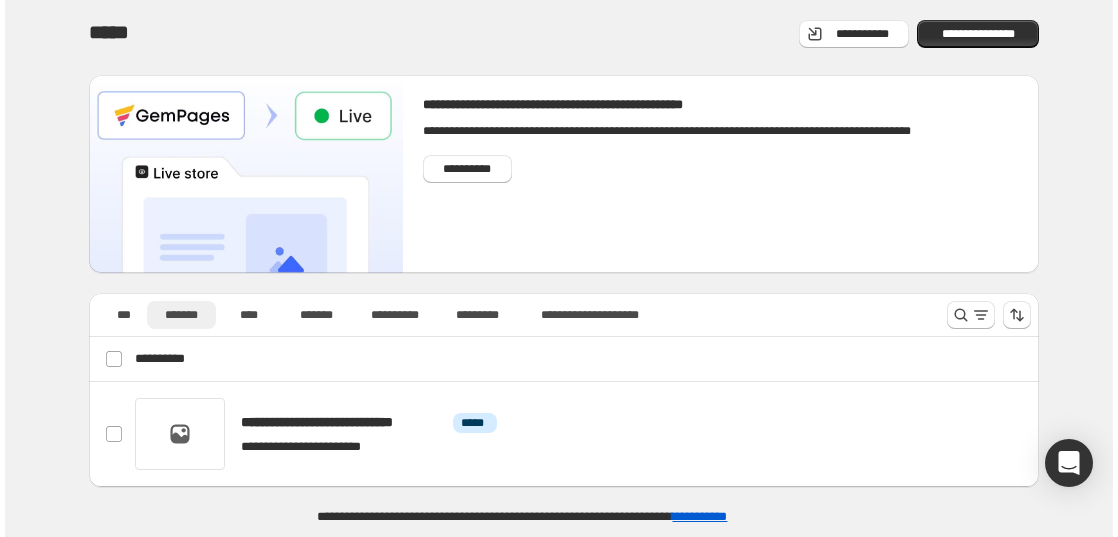 scroll, scrollTop: 0, scrollLeft: 0, axis: both 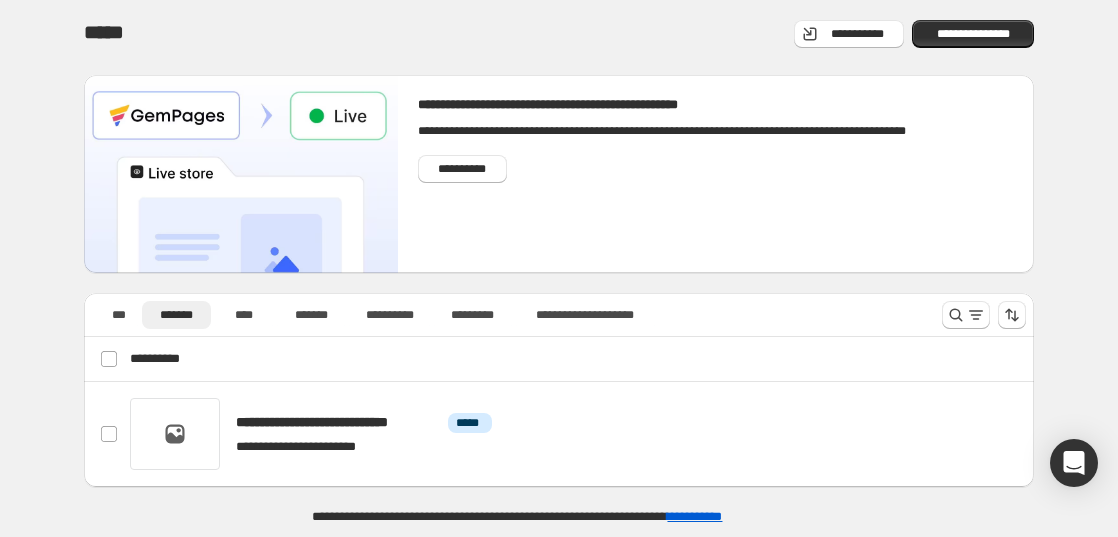 click on "**********" at bounding box center [559, 267] 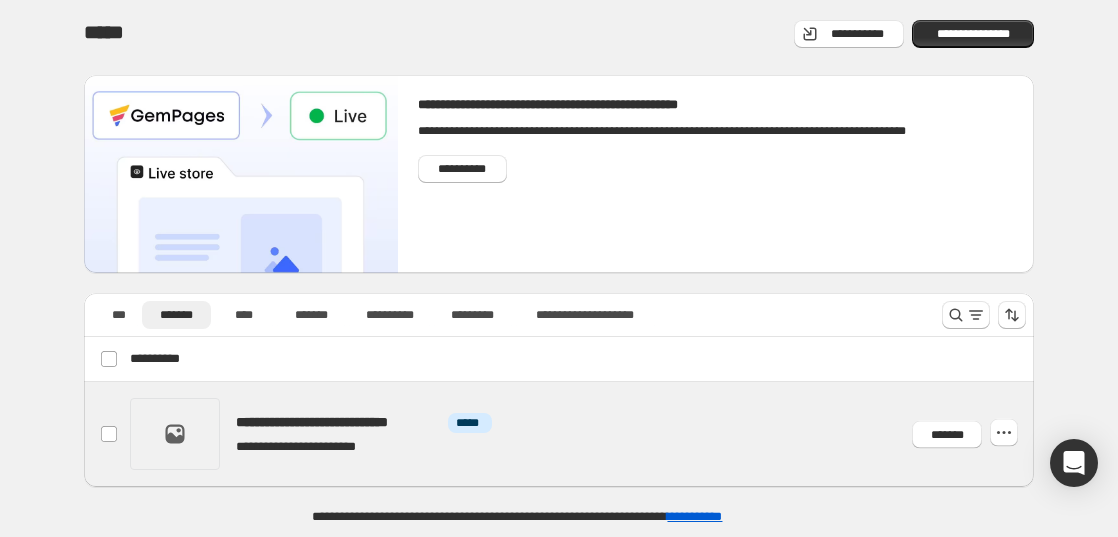 click at bounding box center (583, 434) 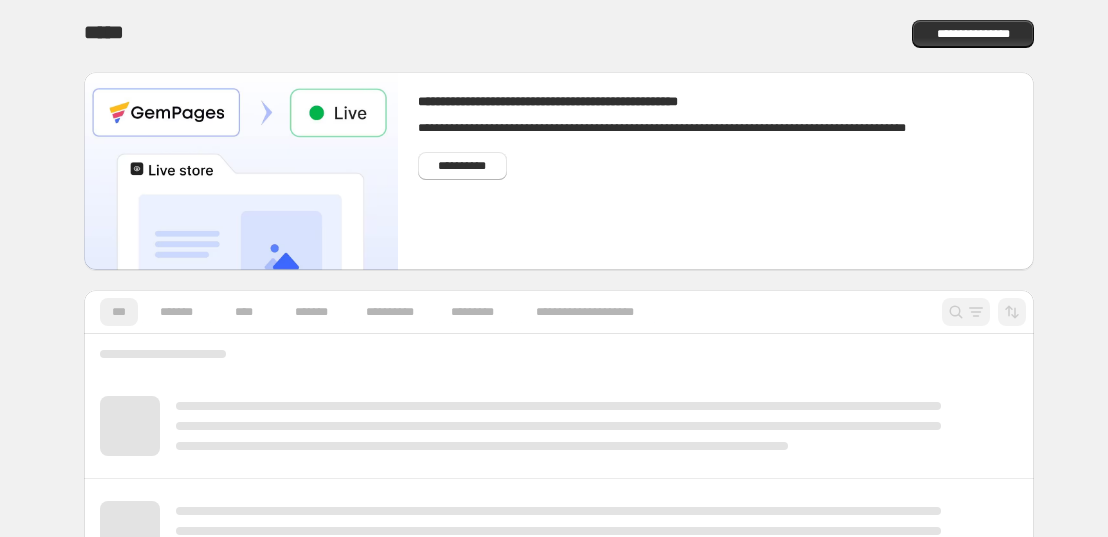 scroll, scrollTop: 0, scrollLeft: 0, axis: both 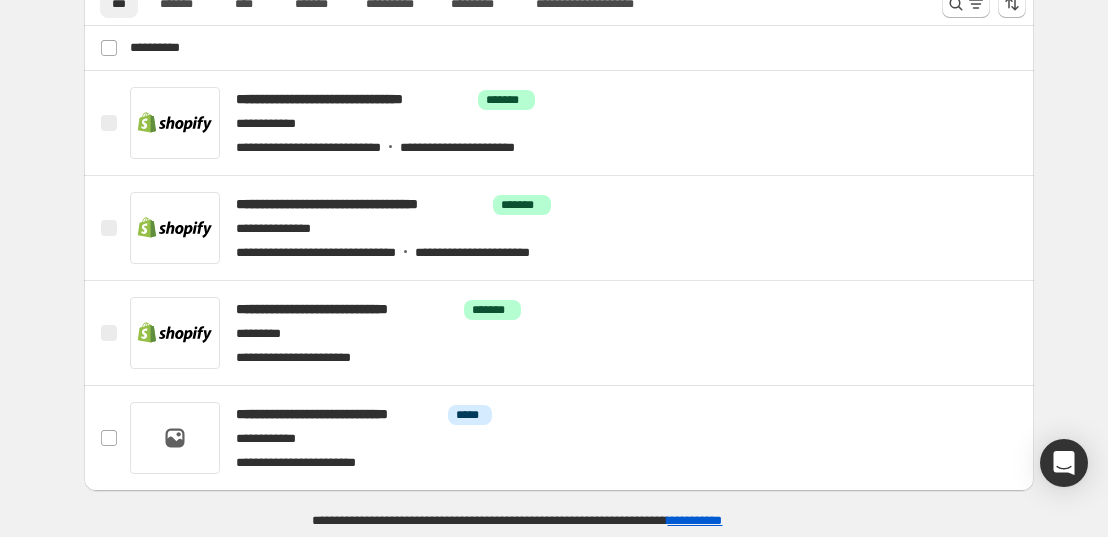 click on "**********" at bounding box center [559, 114] 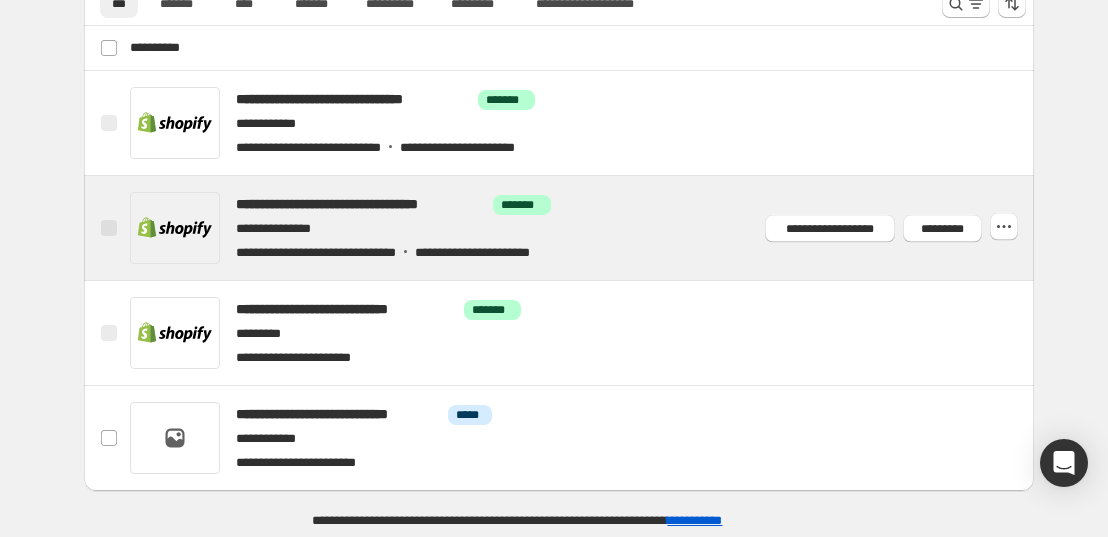 click at bounding box center [583, 228] 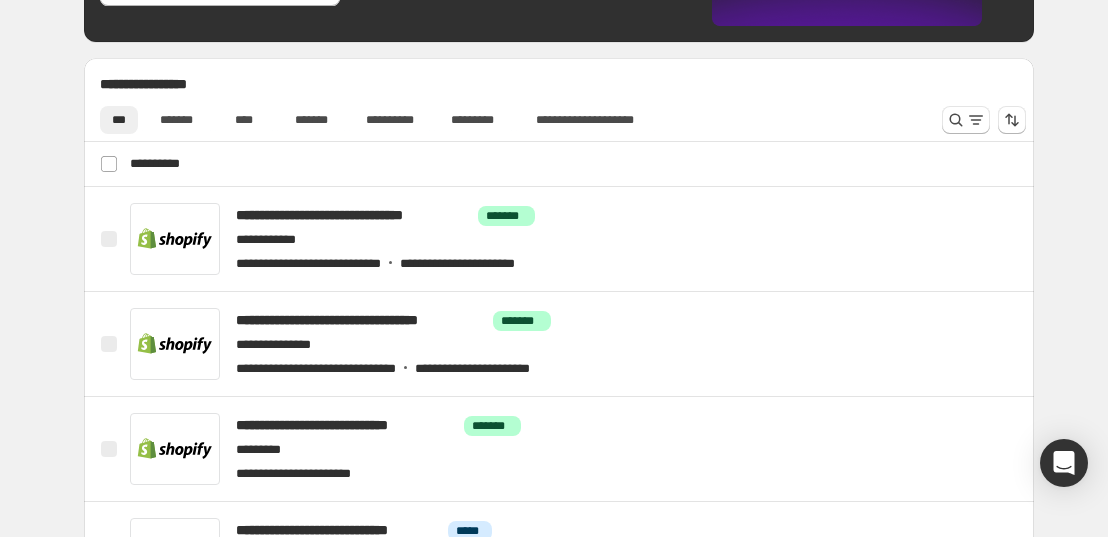 scroll, scrollTop: 787, scrollLeft: 0, axis: vertical 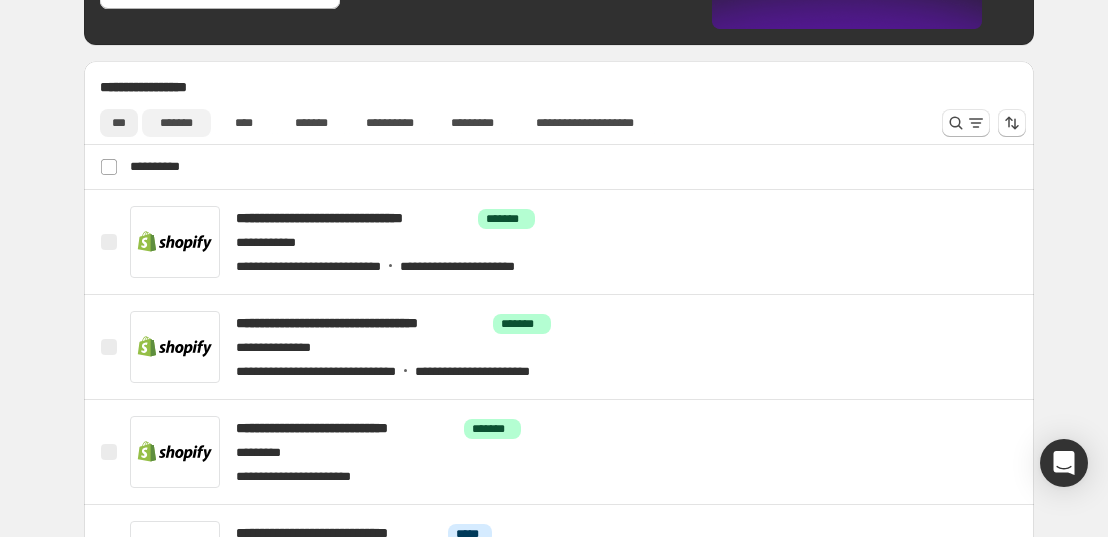 click on "*******" at bounding box center [176, 123] 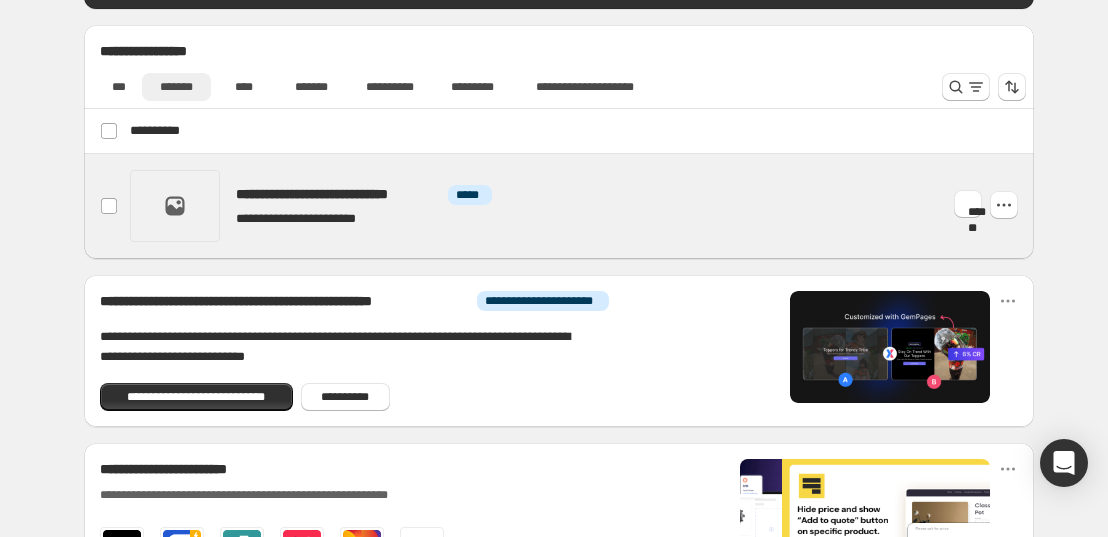 scroll, scrollTop: 821, scrollLeft: 0, axis: vertical 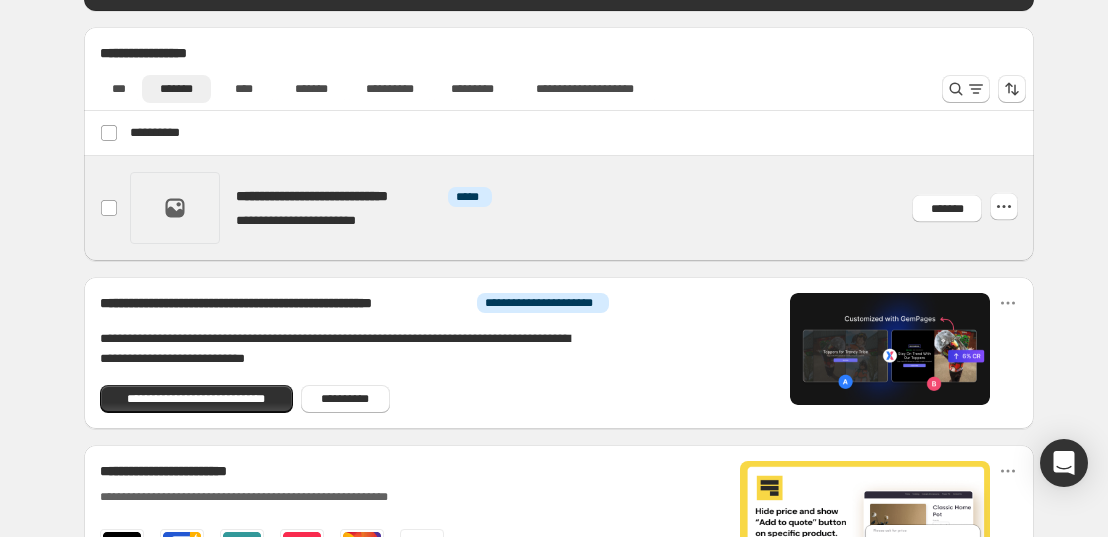 click at bounding box center [583, 208] 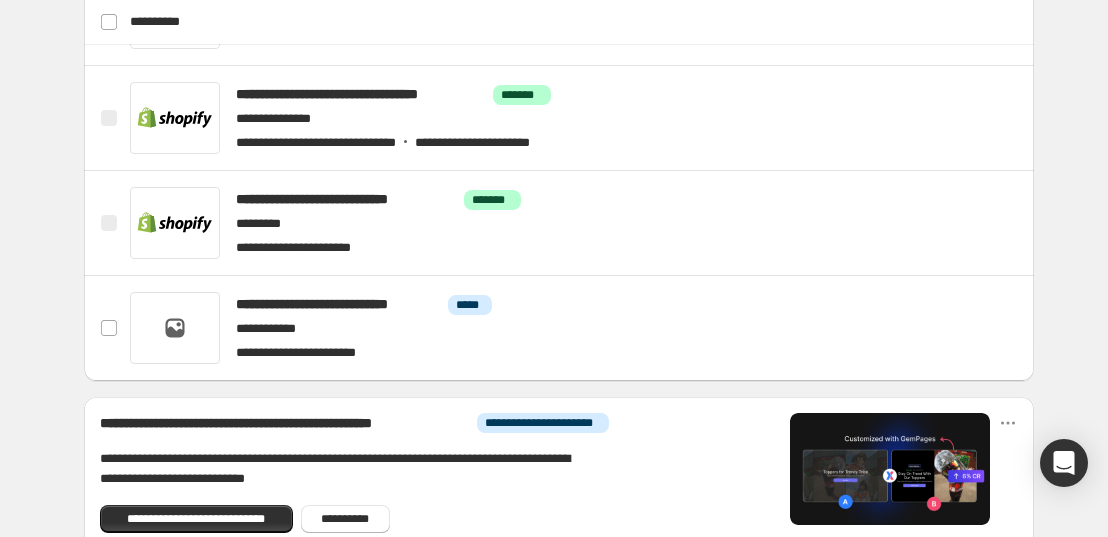 scroll, scrollTop: 1018, scrollLeft: 0, axis: vertical 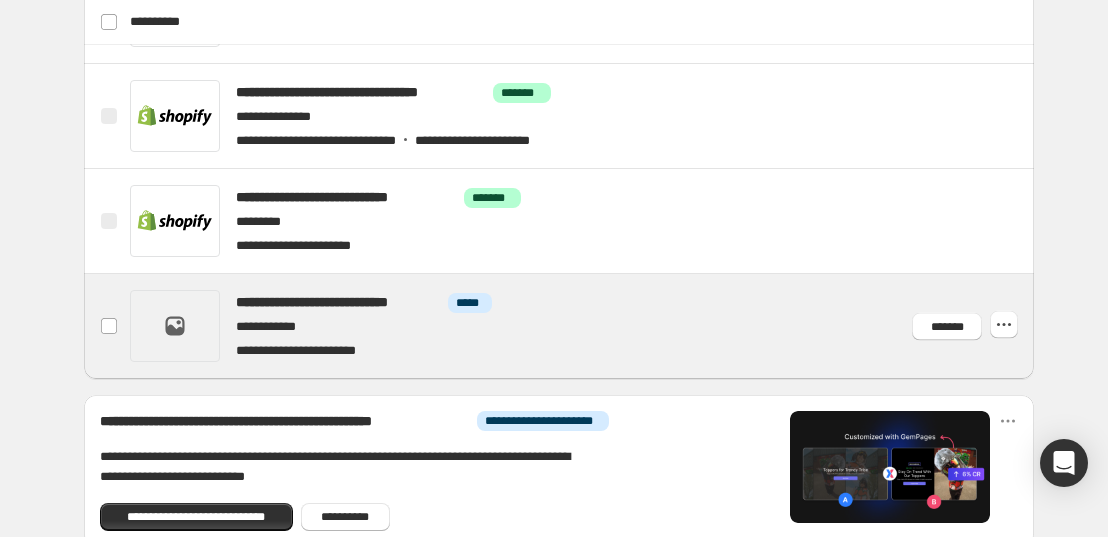 click at bounding box center (583, 326) 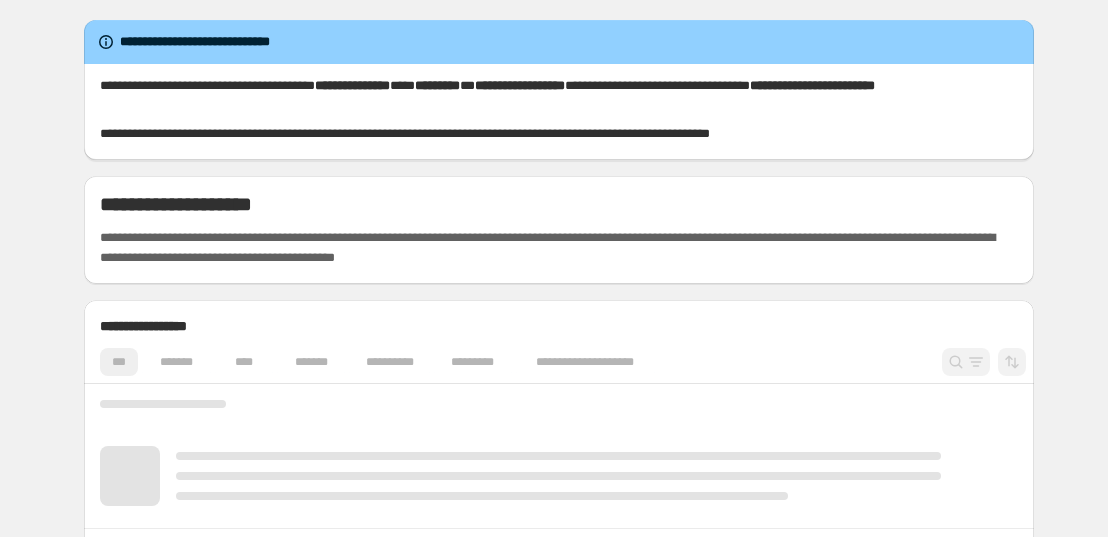 scroll, scrollTop: 0, scrollLeft: 0, axis: both 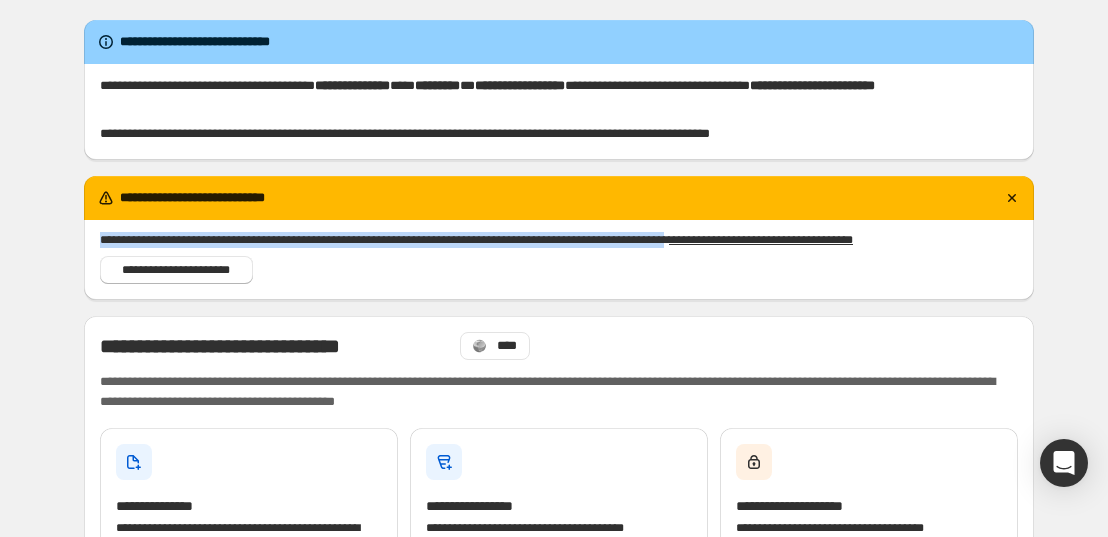 drag, startPoint x: 102, startPoint y: 239, endPoint x: 768, endPoint y: 258, distance: 666.271 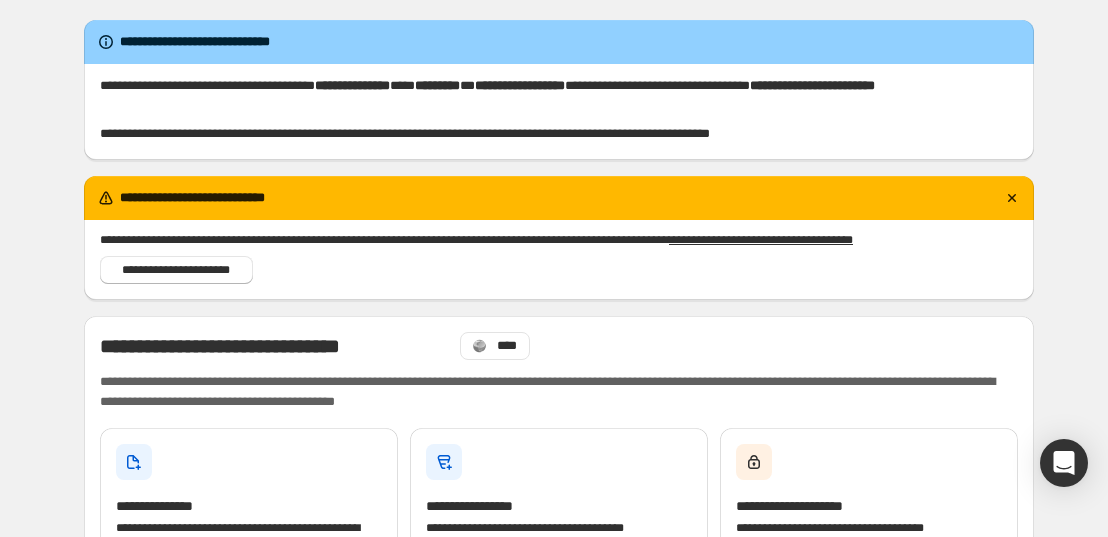 click on "**********" at bounding box center [559, 1002] 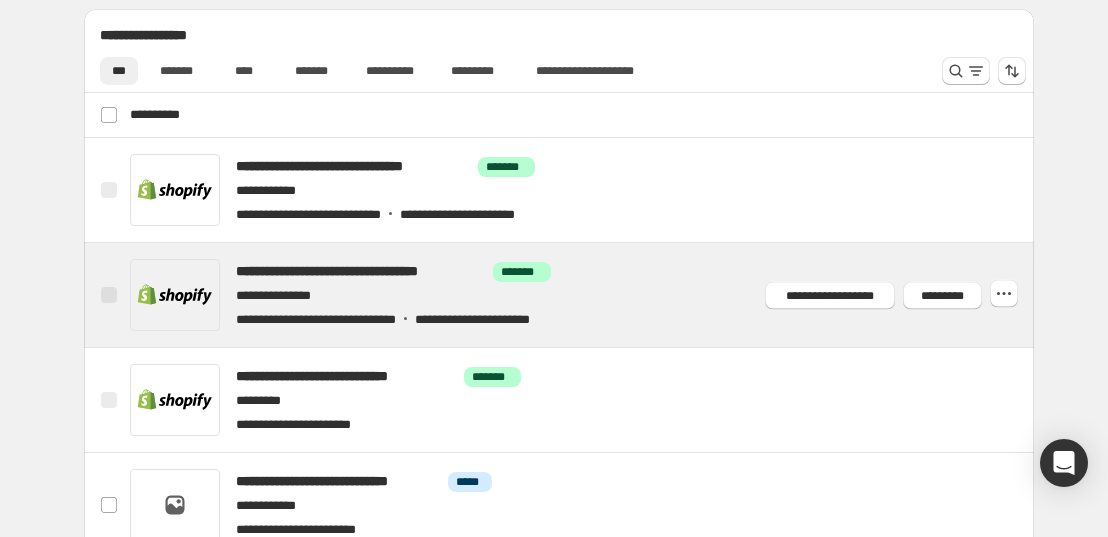 scroll, scrollTop: 838, scrollLeft: 0, axis: vertical 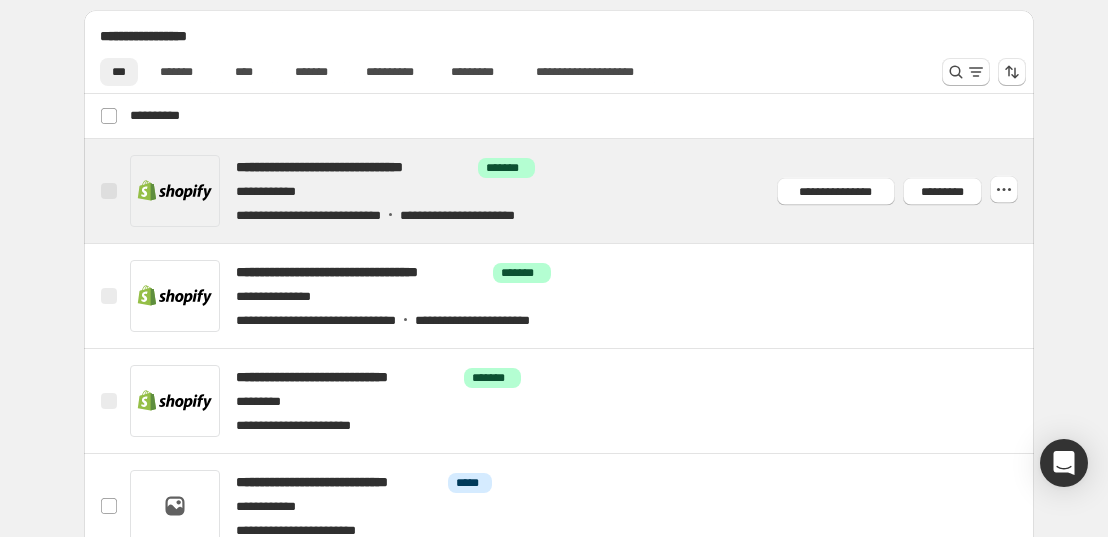 click at bounding box center [583, 191] 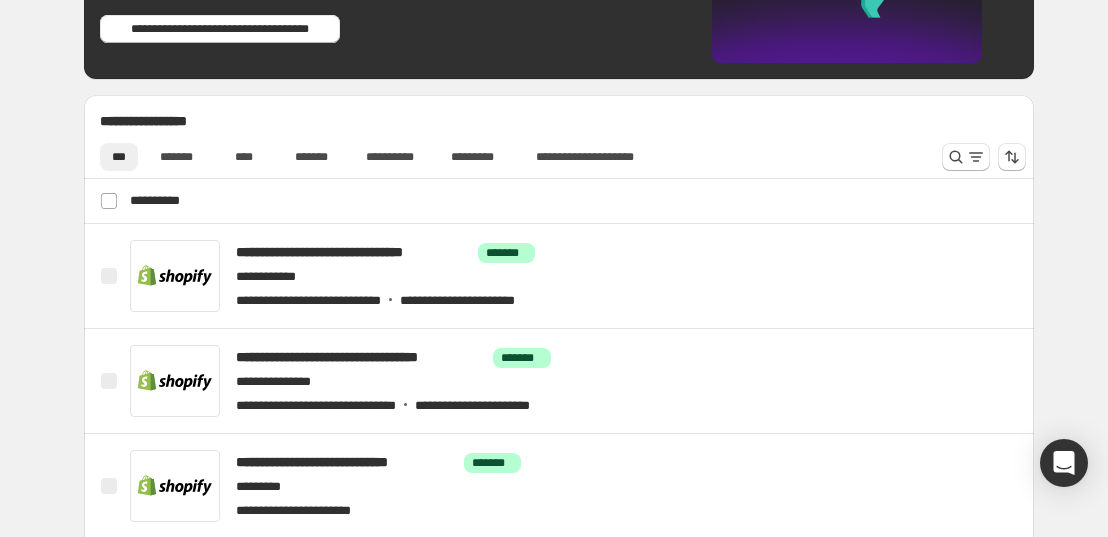 scroll, scrollTop: 755, scrollLeft: 0, axis: vertical 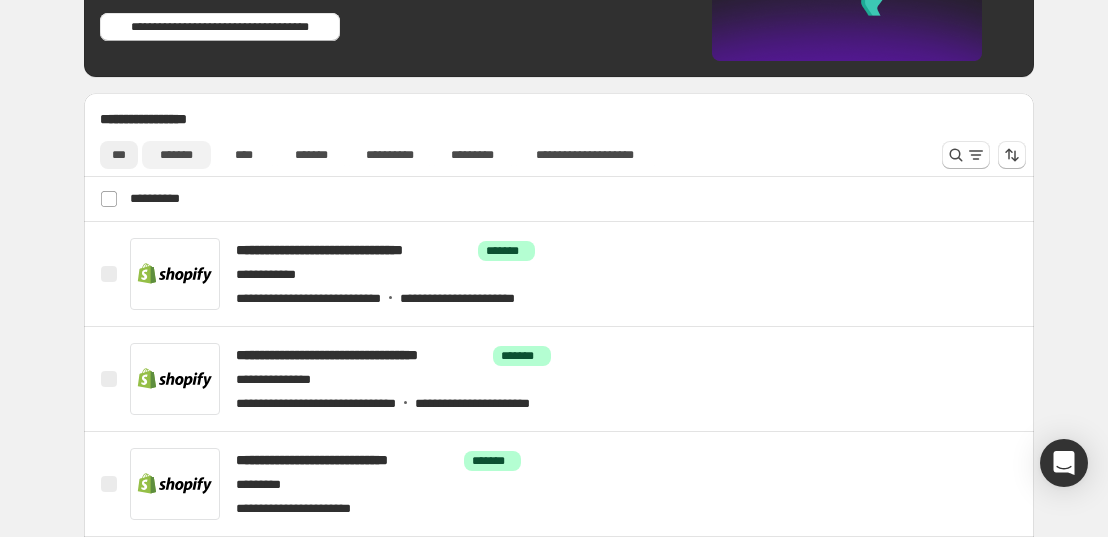 click on "*******" at bounding box center (176, 155) 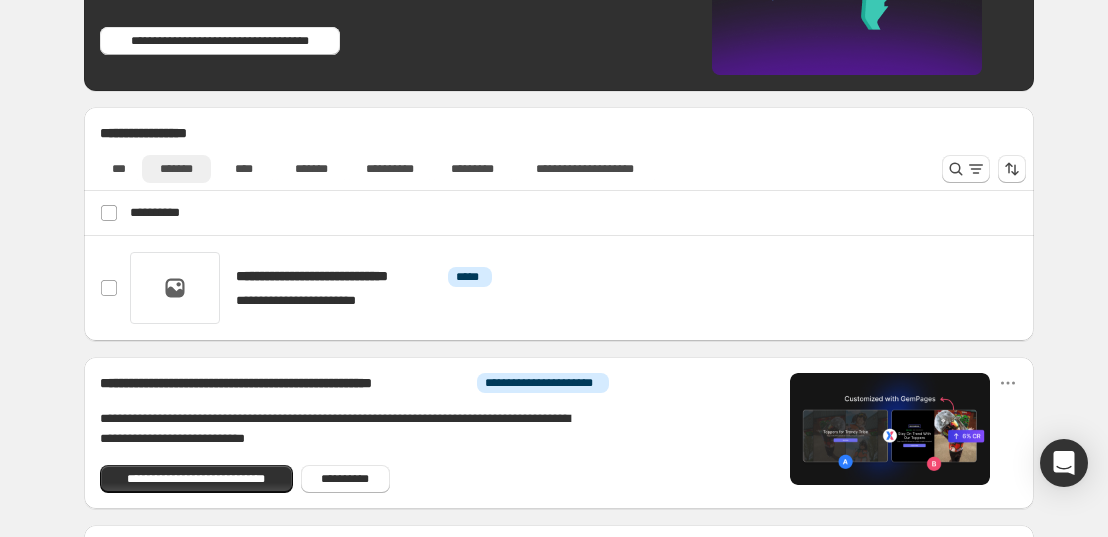 scroll, scrollTop: 747, scrollLeft: 0, axis: vertical 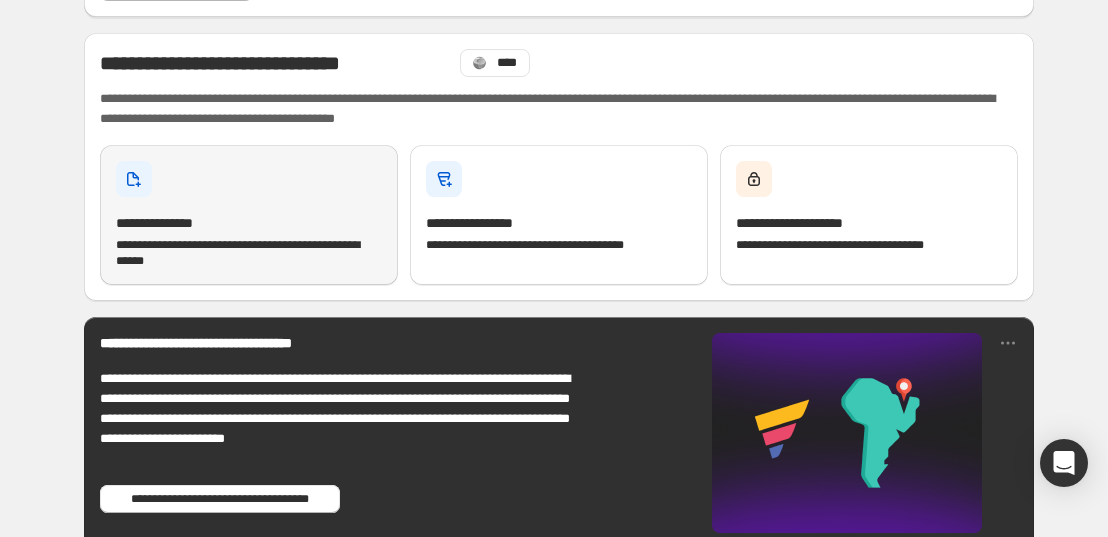 click on "**********" at bounding box center [249, 215] 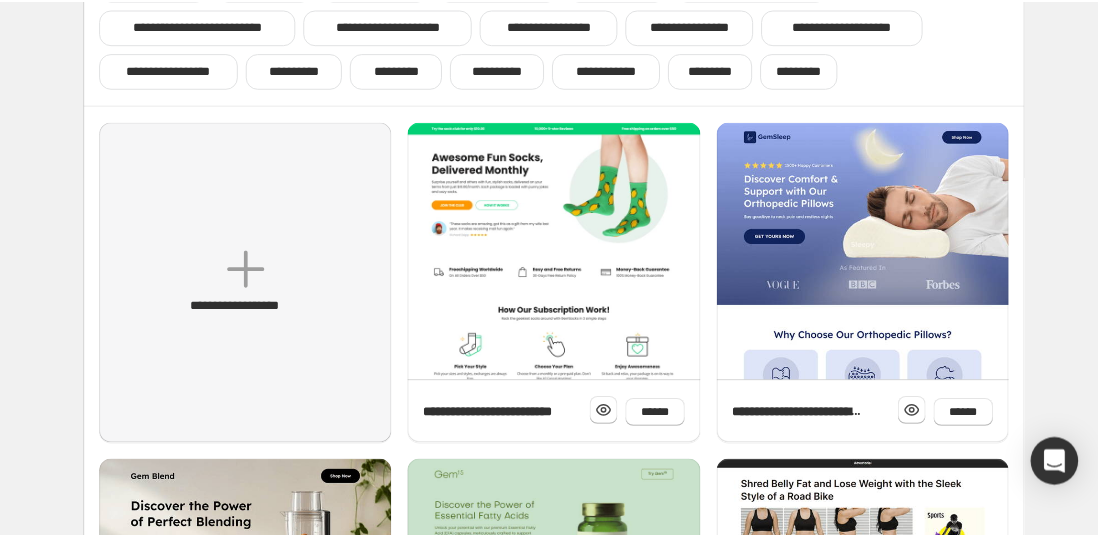 scroll, scrollTop: 155, scrollLeft: 0, axis: vertical 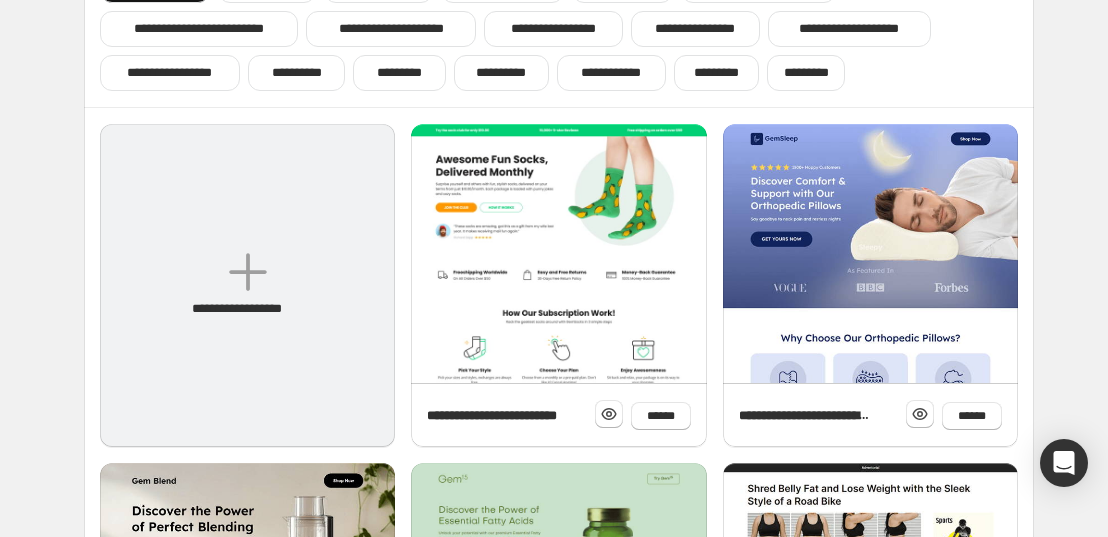 click at bounding box center (248, 272) 